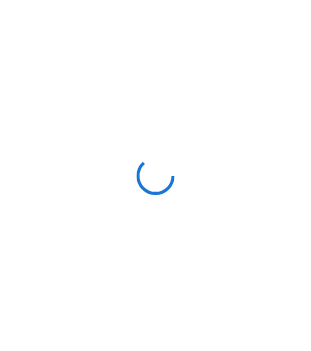scroll, scrollTop: 0, scrollLeft: 0, axis: both 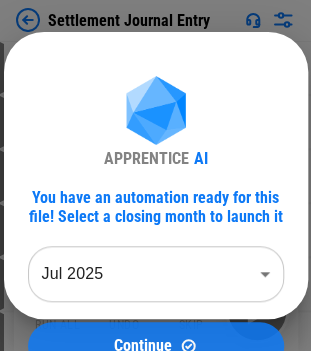 click on "Continue" at bounding box center [143, 346] 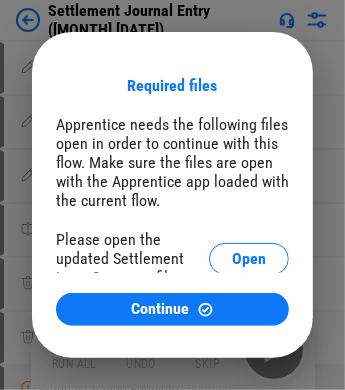 scroll, scrollTop: 0, scrollLeft: 0, axis: both 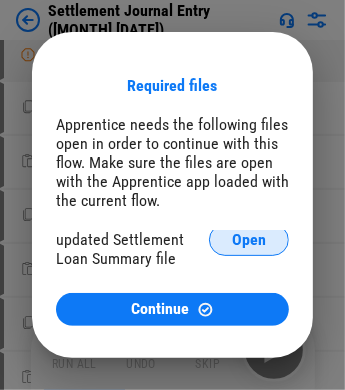 click on "Open" at bounding box center [249, 240] 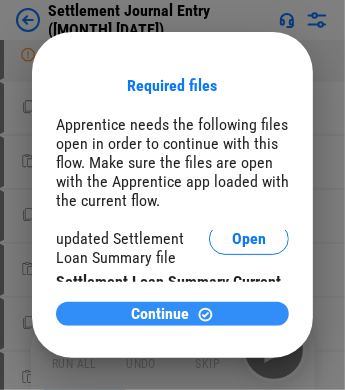 click on "Continue" at bounding box center [172, 314] 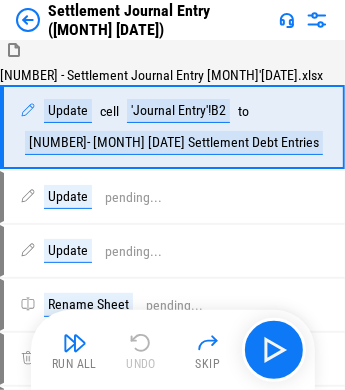 scroll, scrollTop: 0, scrollLeft: 0, axis: both 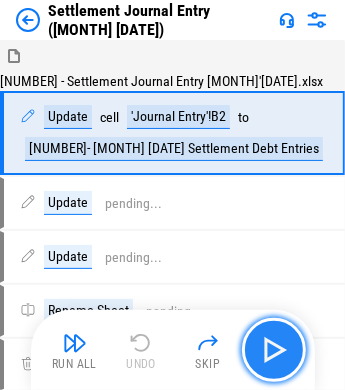 click at bounding box center (274, 350) 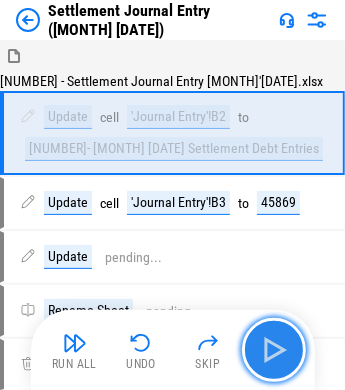 click at bounding box center [274, 350] 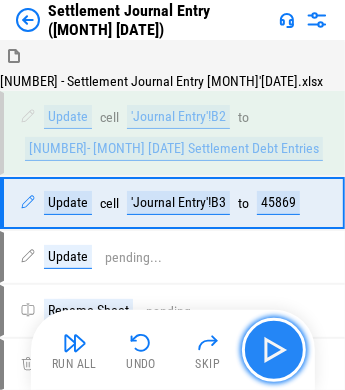 click at bounding box center (274, 350) 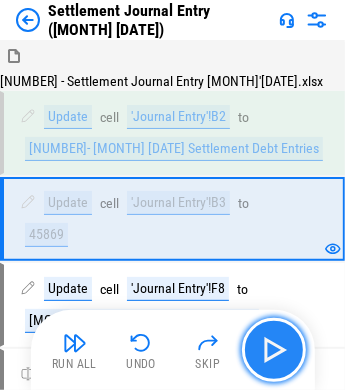 click at bounding box center (274, 350) 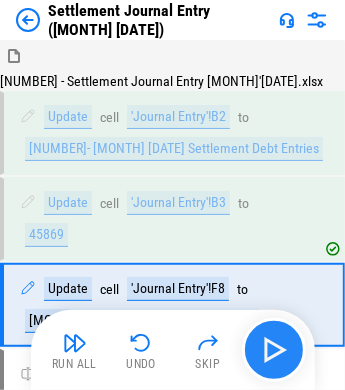 scroll, scrollTop: 86, scrollLeft: 0, axis: vertical 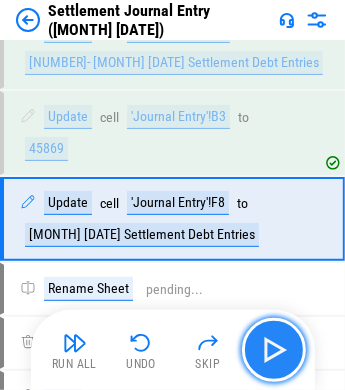 click at bounding box center (274, 350) 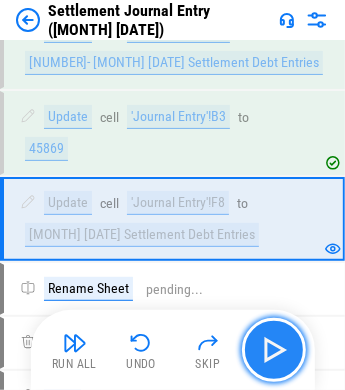 click at bounding box center (274, 350) 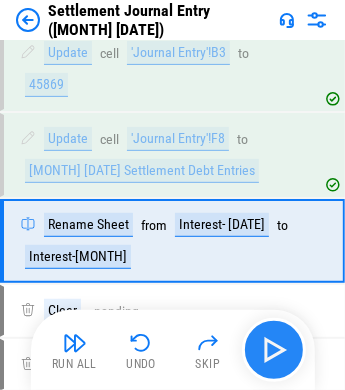 scroll, scrollTop: 171, scrollLeft: 0, axis: vertical 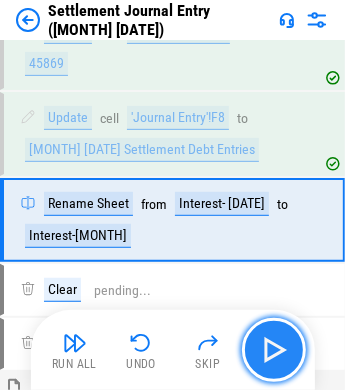 click at bounding box center [274, 350] 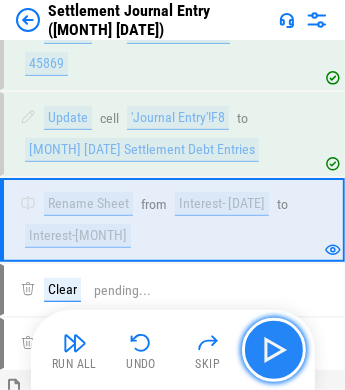 click at bounding box center (274, 350) 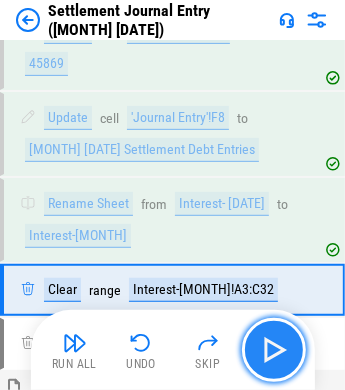 click at bounding box center [274, 350] 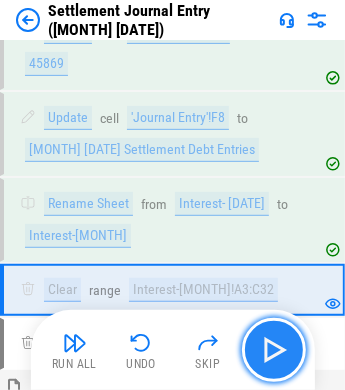 click at bounding box center (274, 350) 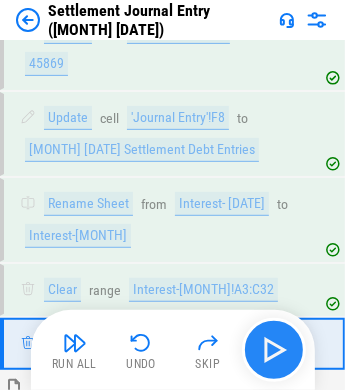 scroll, scrollTop: 292, scrollLeft: 0, axis: vertical 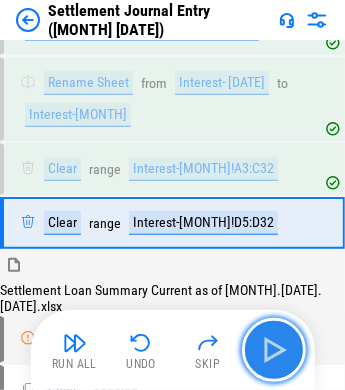 click at bounding box center (274, 350) 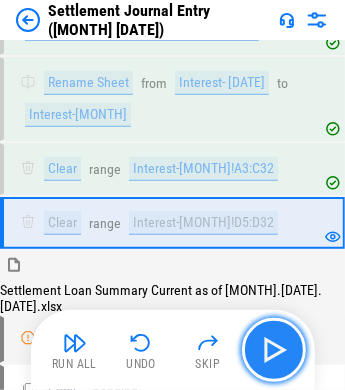 click at bounding box center (274, 350) 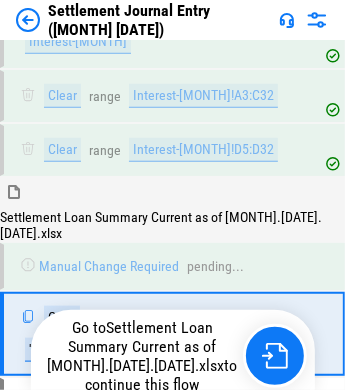 scroll, scrollTop: 439, scrollLeft: 0, axis: vertical 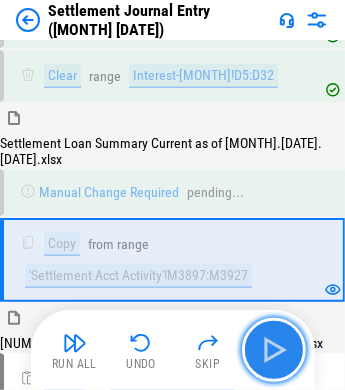 click at bounding box center [274, 350] 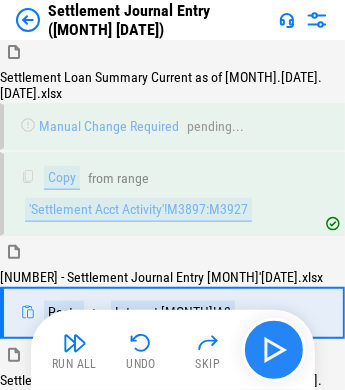 scroll, scrollTop: 537, scrollLeft: 0, axis: vertical 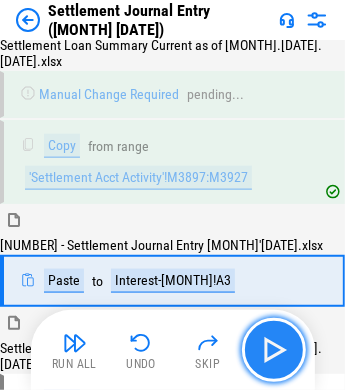 click at bounding box center (274, 350) 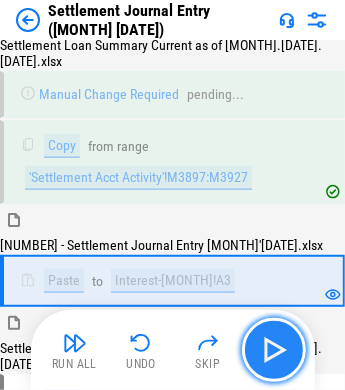 click at bounding box center (274, 350) 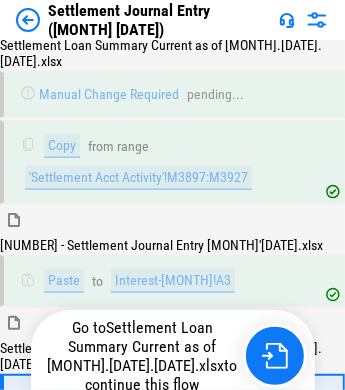 scroll, scrollTop: 636, scrollLeft: 0, axis: vertical 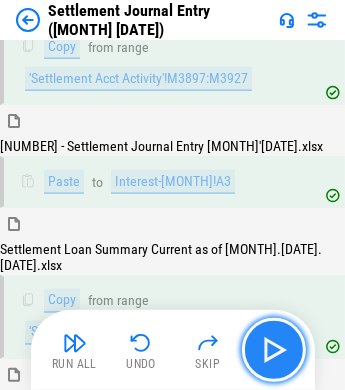 click at bounding box center [274, 350] 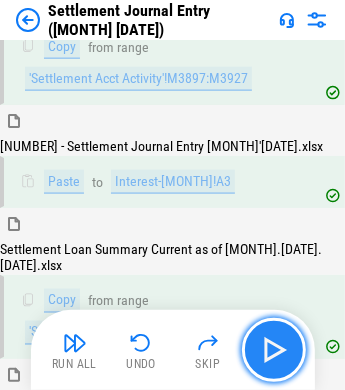 click at bounding box center [274, 350] 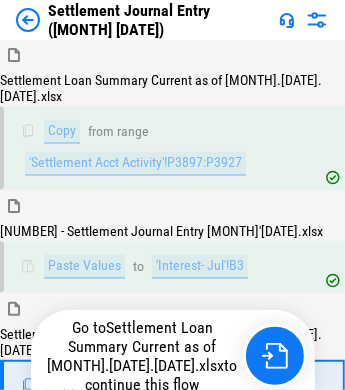 scroll, scrollTop: 833, scrollLeft: 0, axis: vertical 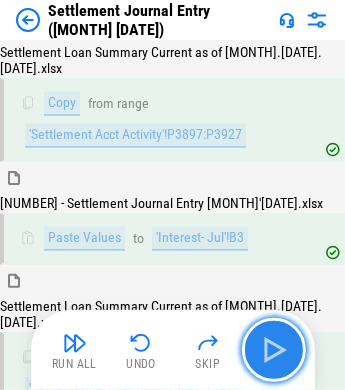 click at bounding box center (274, 350) 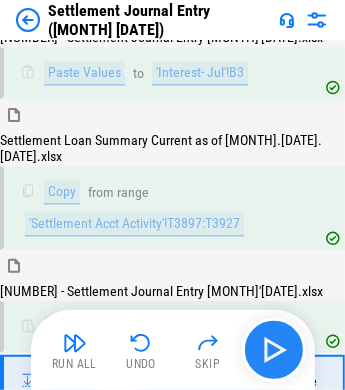 scroll, scrollTop: 1000, scrollLeft: 0, axis: vertical 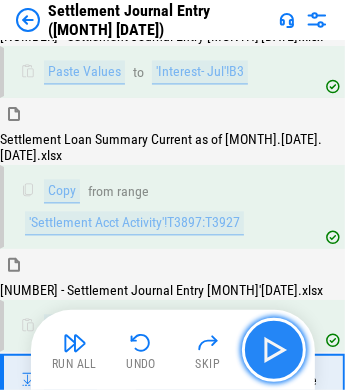 click at bounding box center [274, 350] 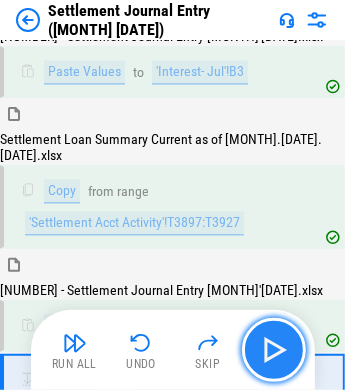 click at bounding box center (274, 350) 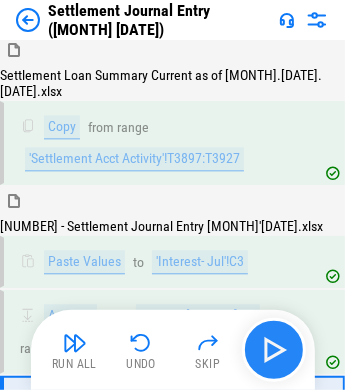 scroll, scrollTop: 1085, scrollLeft: 0, axis: vertical 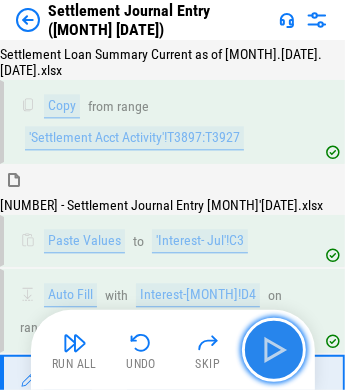 click at bounding box center (274, 350) 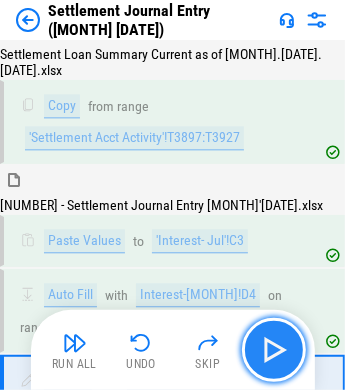 click at bounding box center (274, 350) 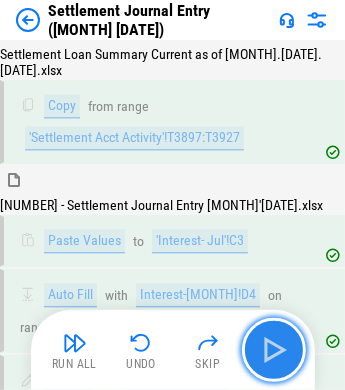 click at bounding box center [274, 350] 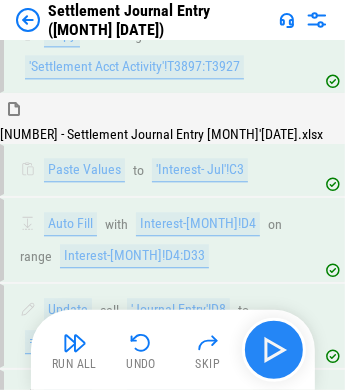 scroll, scrollTop: 1212, scrollLeft: 0, axis: vertical 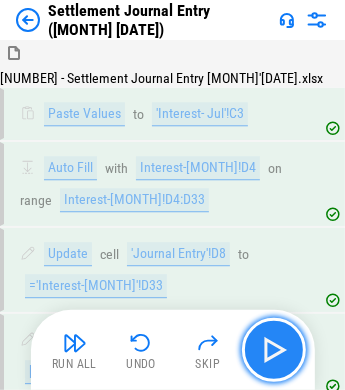 click at bounding box center (274, 350) 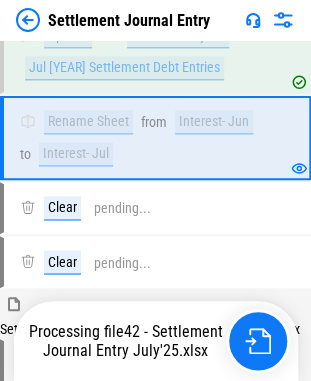 scroll, scrollTop: 248, scrollLeft: 0, axis: vertical 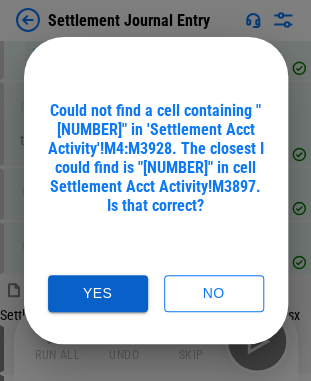 click on "Yes" at bounding box center [98, 293] 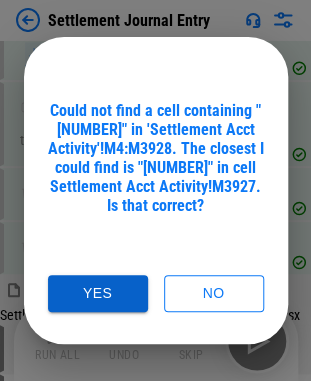 click on "Yes" at bounding box center [98, 293] 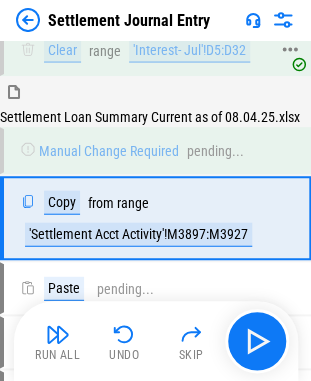 scroll, scrollTop: 470, scrollLeft: 0, axis: vertical 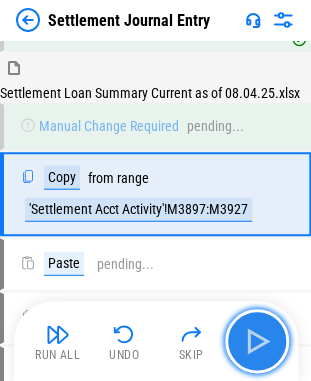 click at bounding box center (257, 341) 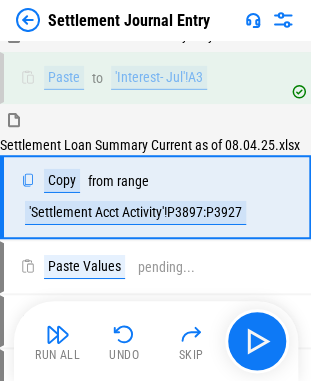 scroll, scrollTop: 689, scrollLeft: 0, axis: vertical 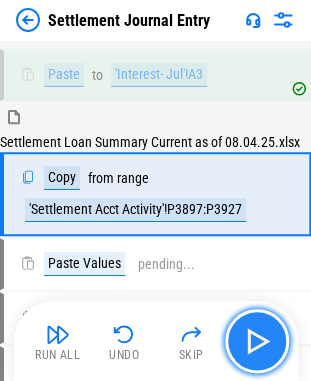 click at bounding box center (257, 341) 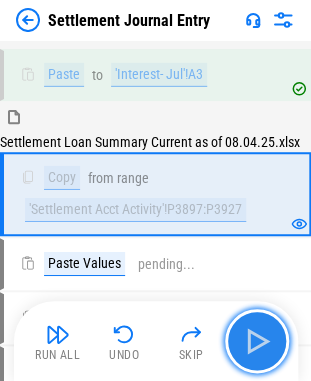 click at bounding box center (257, 341) 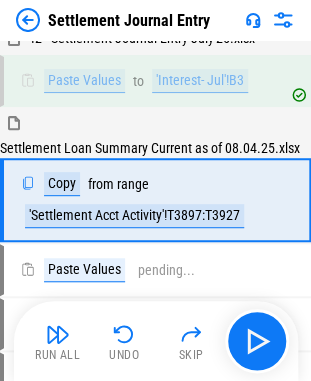 scroll, scrollTop: 908, scrollLeft: 0, axis: vertical 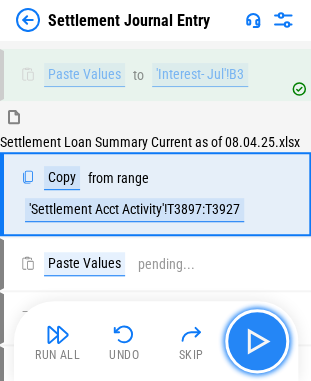 click at bounding box center (257, 341) 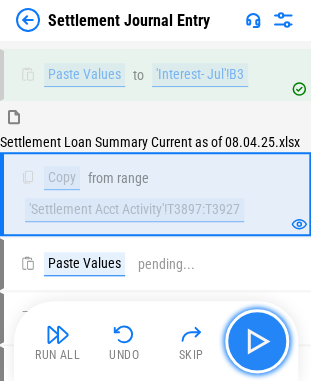 click at bounding box center [257, 341] 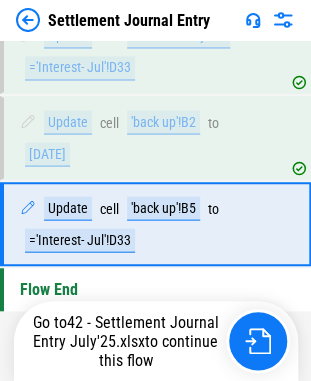 scroll, scrollTop: 1329, scrollLeft: 0, axis: vertical 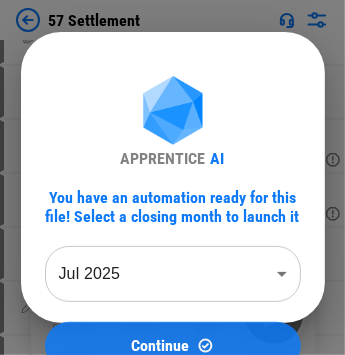 click on "Continue" at bounding box center [160, 346] 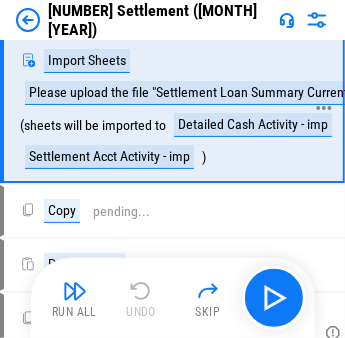 scroll, scrollTop: 0, scrollLeft: 0, axis: both 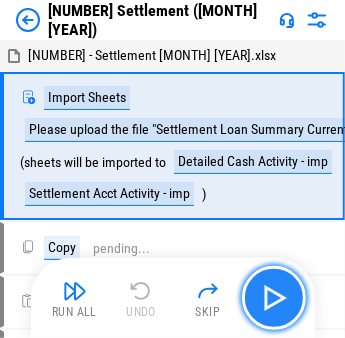 click at bounding box center (274, 298) 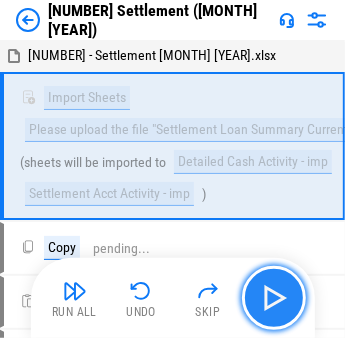 click at bounding box center (274, 298) 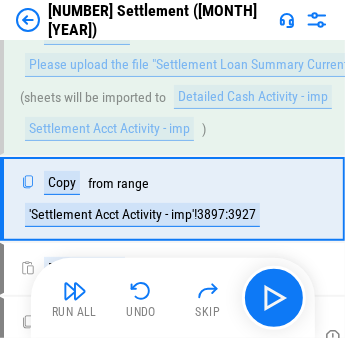 scroll, scrollTop: 91, scrollLeft: 0, axis: vertical 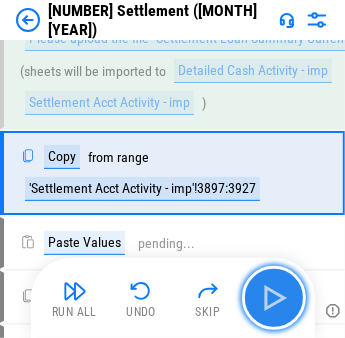 click at bounding box center (274, 298) 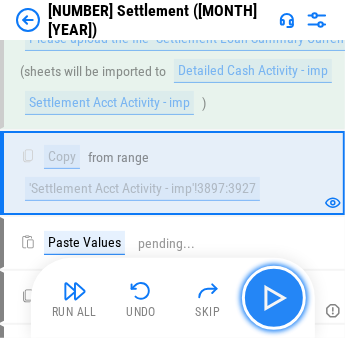 click at bounding box center (274, 298) 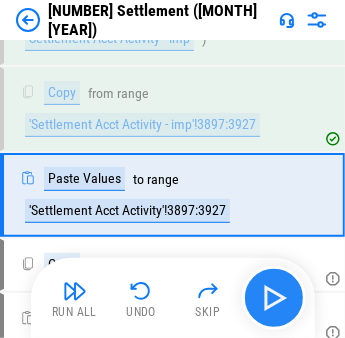 scroll, scrollTop: 176, scrollLeft: 0, axis: vertical 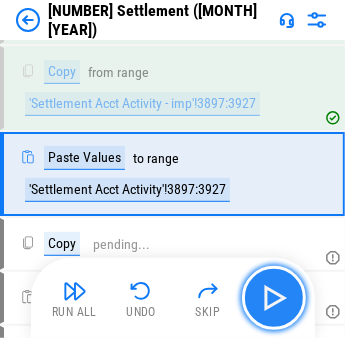 click at bounding box center (274, 298) 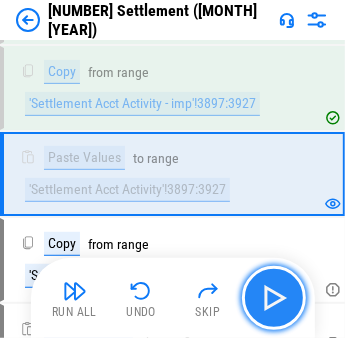 click at bounding box center [274, 298] 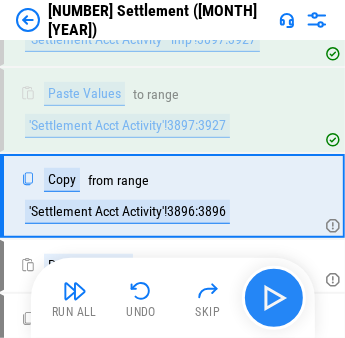 scroll, scrollTop: 260, scrollLeft: 0, axis: vertical 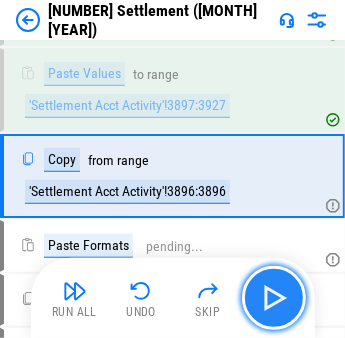click at bounding box center (274, 298) 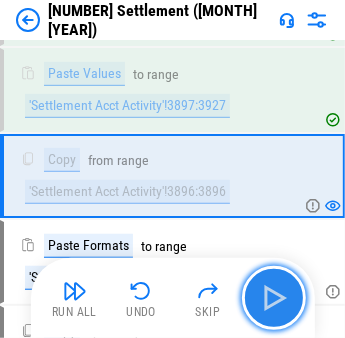 click at bounding box center [274, 298] 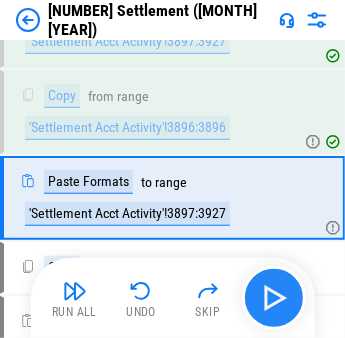 scroll, scrollTop: 345, scrollLeft: 0, axis: vertical 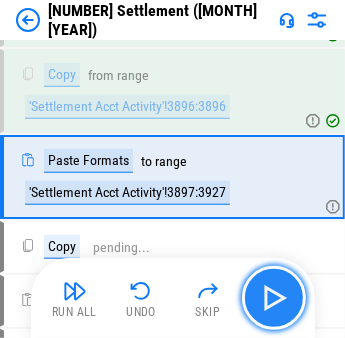 click at bounding box center [274, 298] 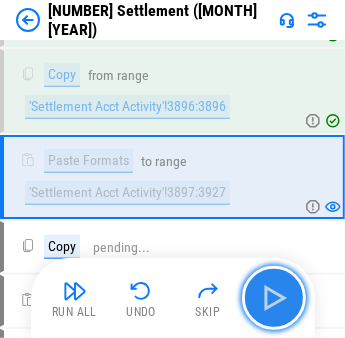 click at bounding box center [274, 298] 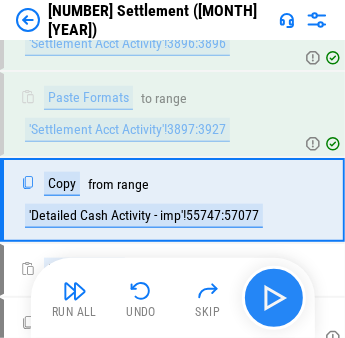 scroll, scrollTop: 429, scrollLeft: 0, axis: vertical 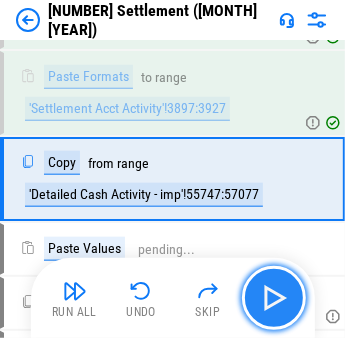 click at bounding box center [274, 298] 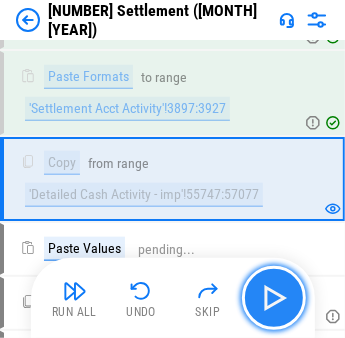 click at bounding box center [274, 298] 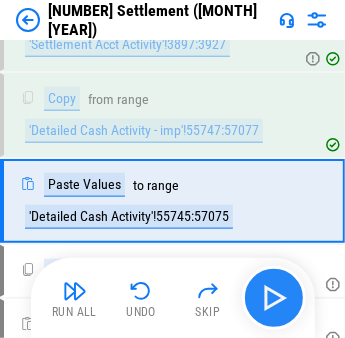 scroll, scrollTop: 513, scrollLeft: 0, axis: vertical 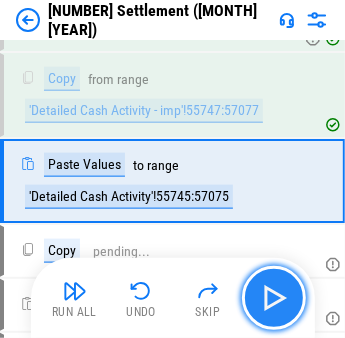 click at bounding box center (274, 298) 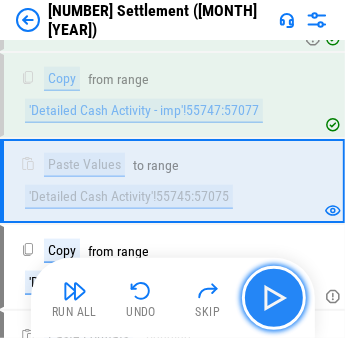 click at bounding box center (274, 298) 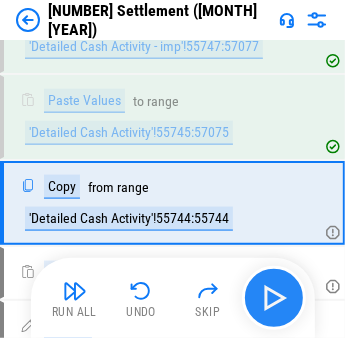 scroll, scrollTop: 597, scrollLeft: 0, axis: vertical 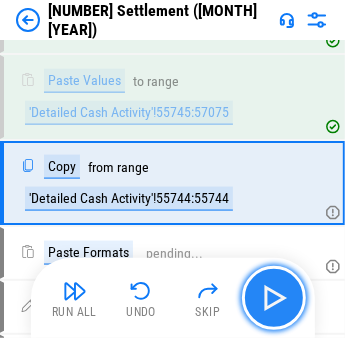 click at bounding box center [274, 298] 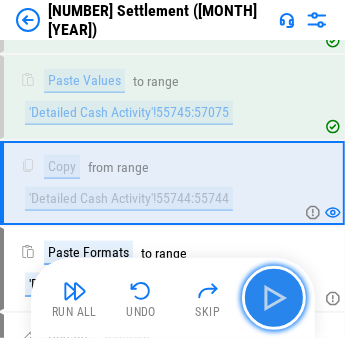 click at bounding box center [274, 298] 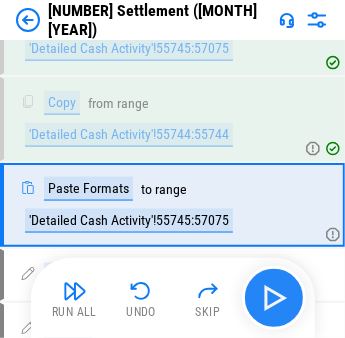 scroll, scrollTop: 682, scrollLeft: 0, axis: vertical 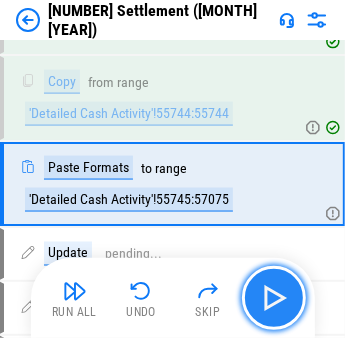 click at bounding box center (274, 298) 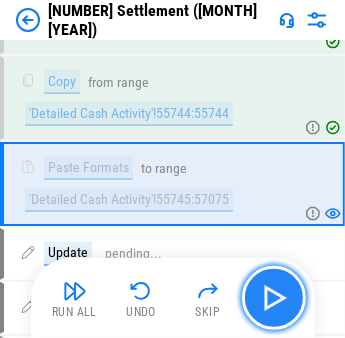 click at bounding box center (274, 298) 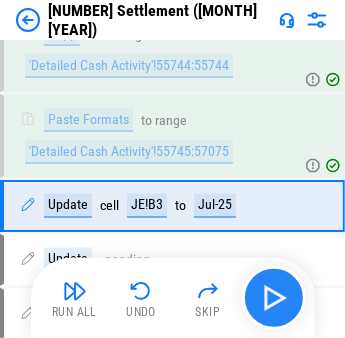 scroll, scrollTop: 751, scrollLeft: 0, axis: vertical 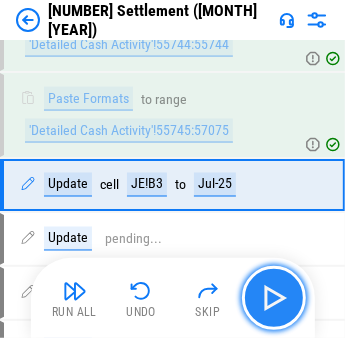 click at bounding box center [274, 298] 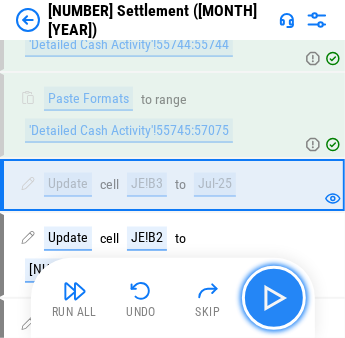 click at bounding box center [274, 298] 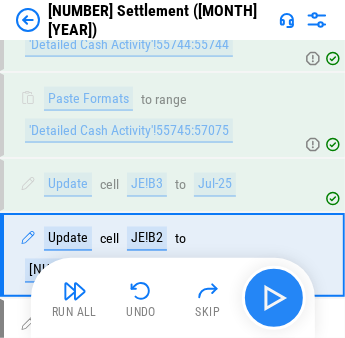 scroll, scrollTop: 819, scrollLeft: 0, axis: vertical 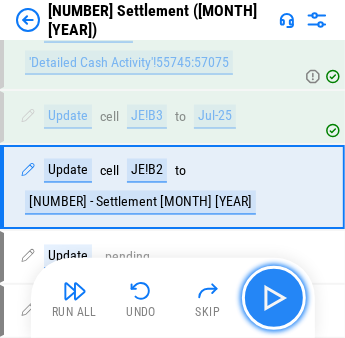 click at bounding box center (274, 298) 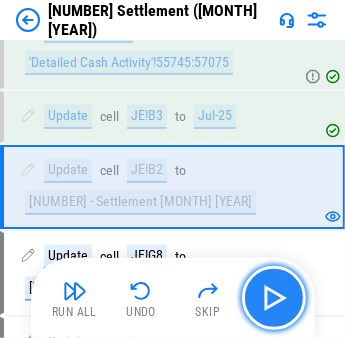 click at bounding box center [274, 298] 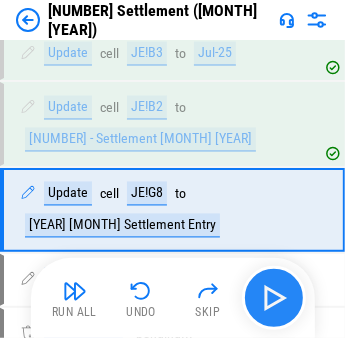 scroll, scrollTop: 903, scrollLeft: 0, axis: vertical 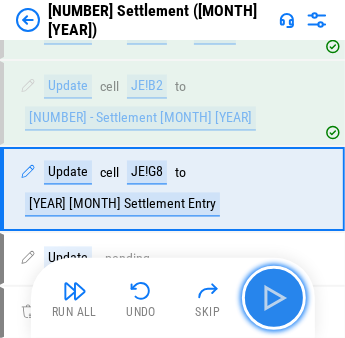 click at bounding box center (274, 298) 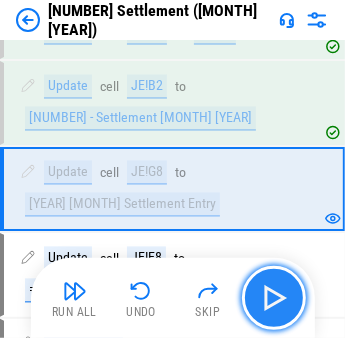 click at bounding box center (274, 298) 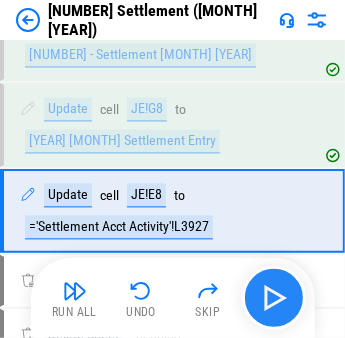 scroll, scrollTop: 988, scrollLeft: 0, axis: vertical 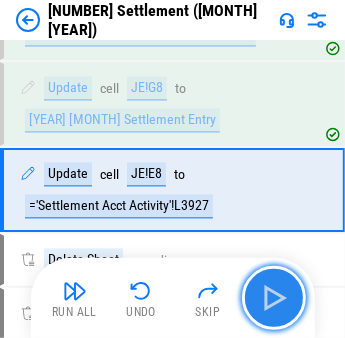 click at bounding box center (274, 298) 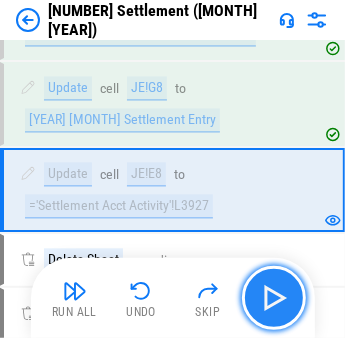 click at bounding box center (274, 298) 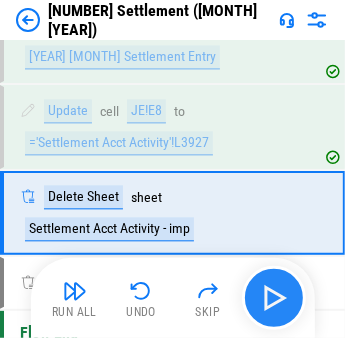 scroll, scrollTop: 1072, scrollLeft: 0, axis: vertical 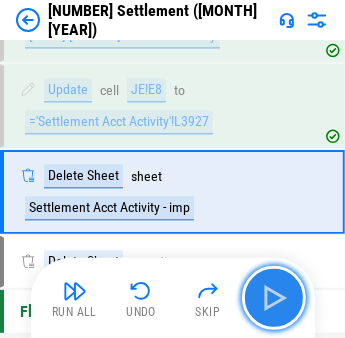 click at bounding box center [274, 298] 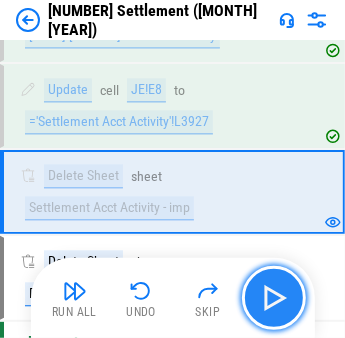 click at bounding box center [274, 298] 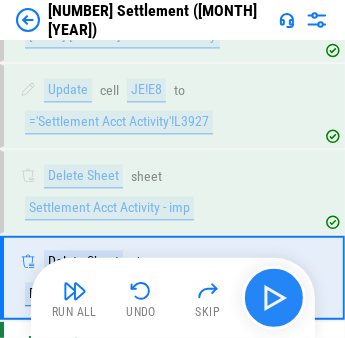 scroll, scrollTop: 1157, scrollLeft: 0, axis: vertical 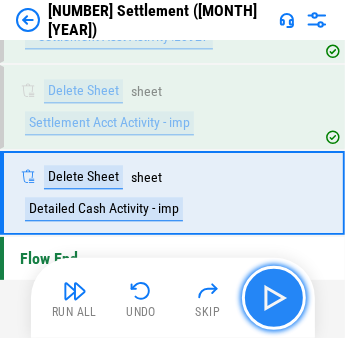click at bounding box center [274, 298] 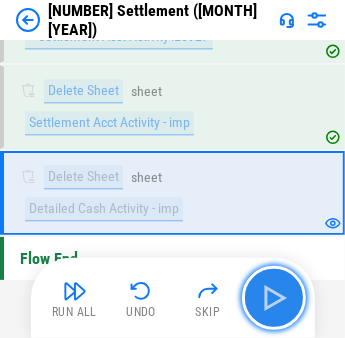 click at bounding box center [274, 298] 